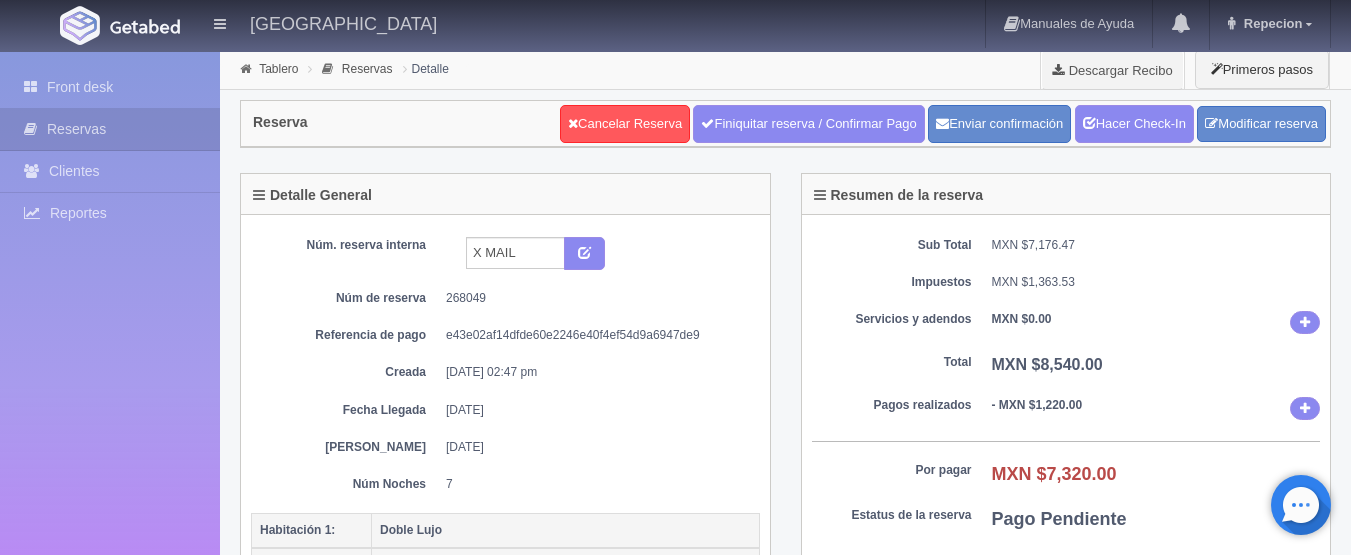 scroll, scrollTop: 300, scrollLeft: 0, axis: vertical 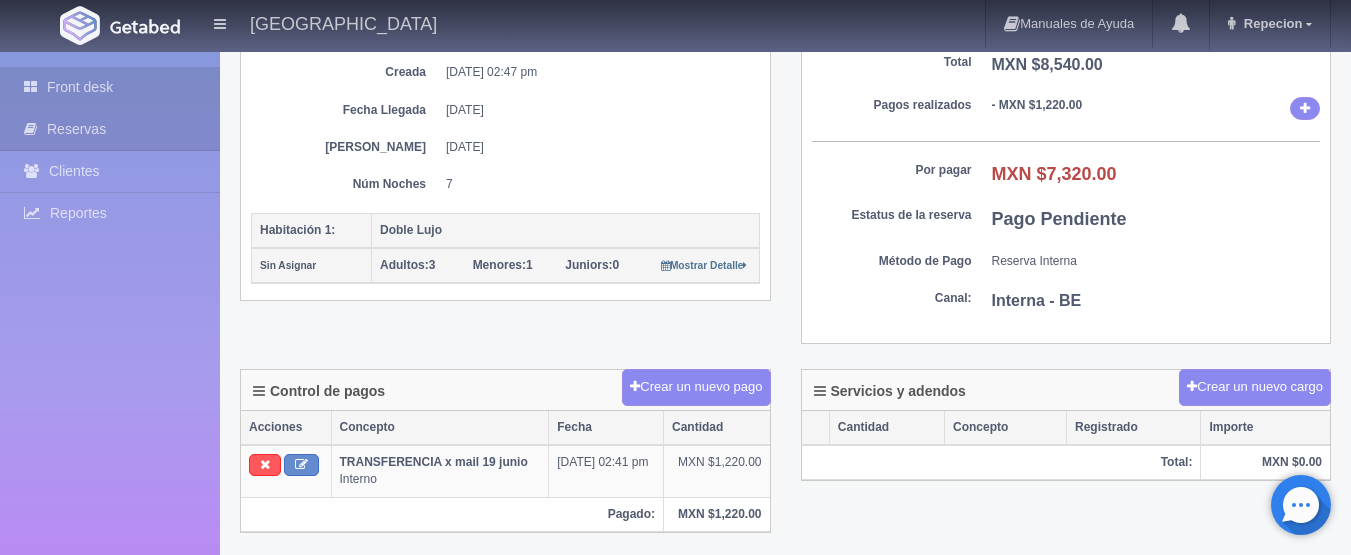 click on "Front desk" at bounding box center [110, 87] 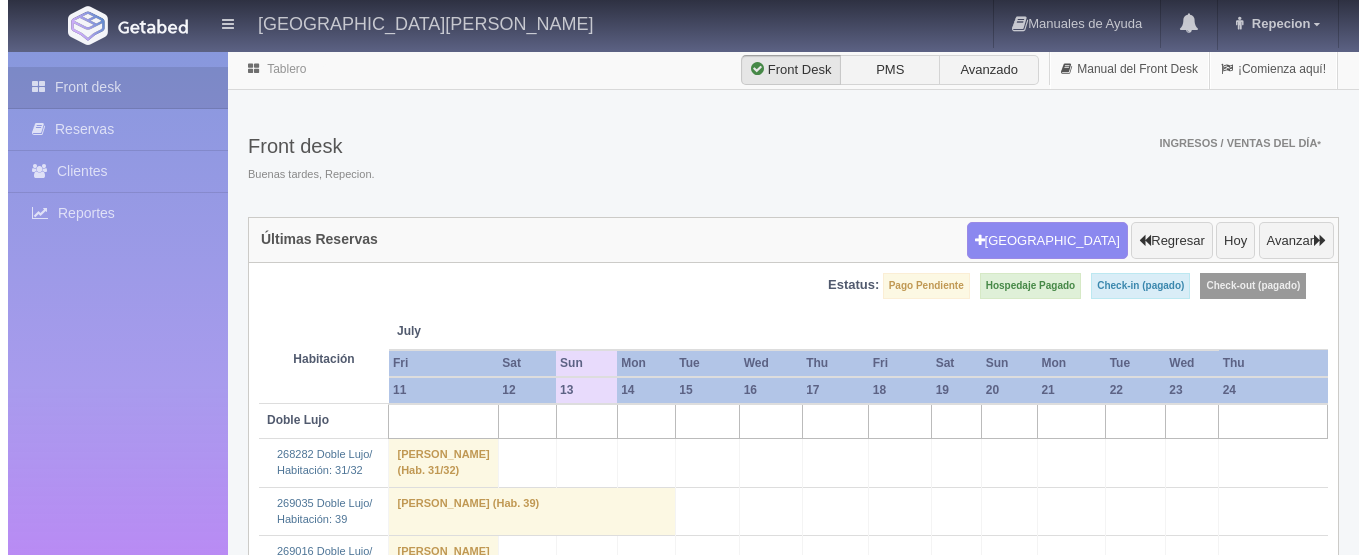 scroll, scrollTop: 0, scrollLeft: 0, axis: both 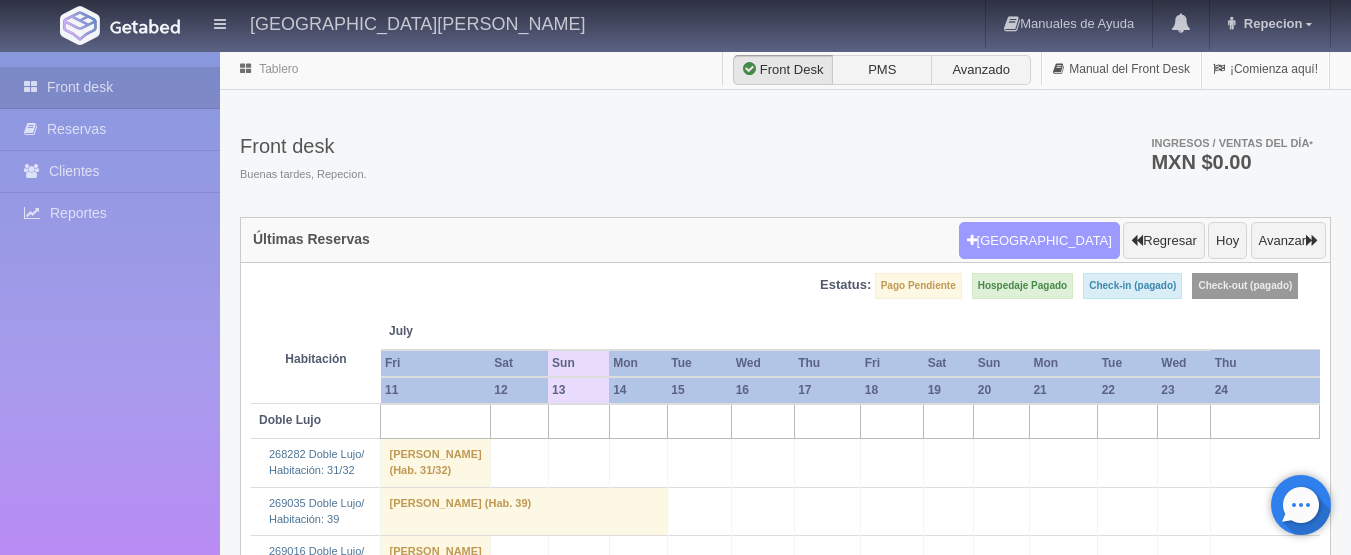 click on "Nueva Reserva" at bounding box center [1039, 241] 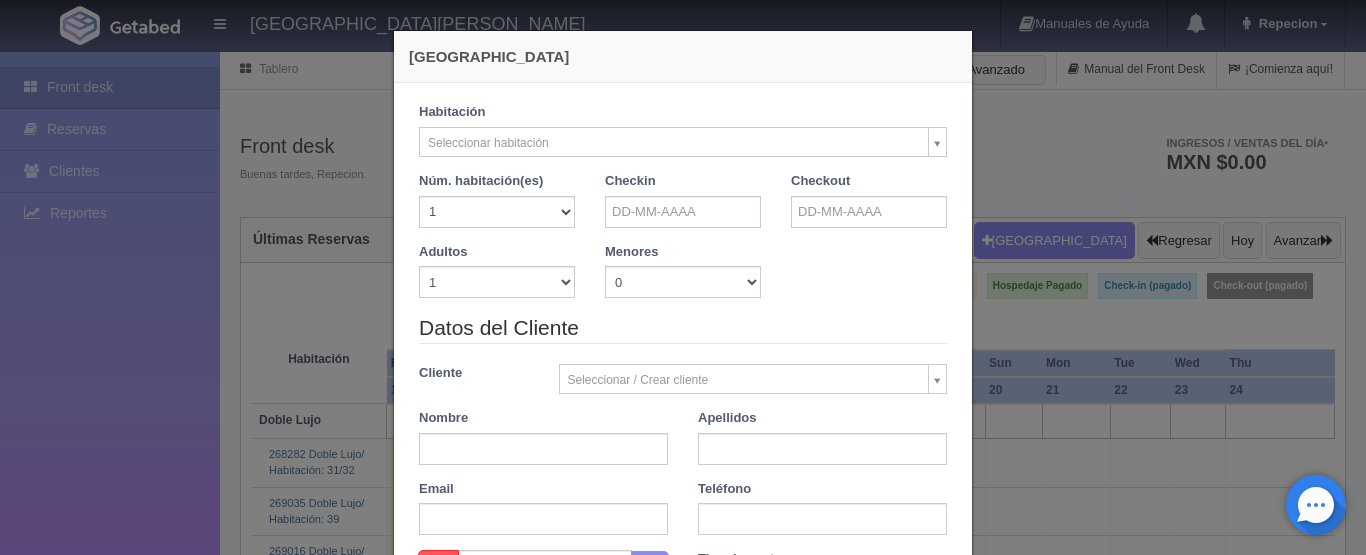 checkbox on "false" 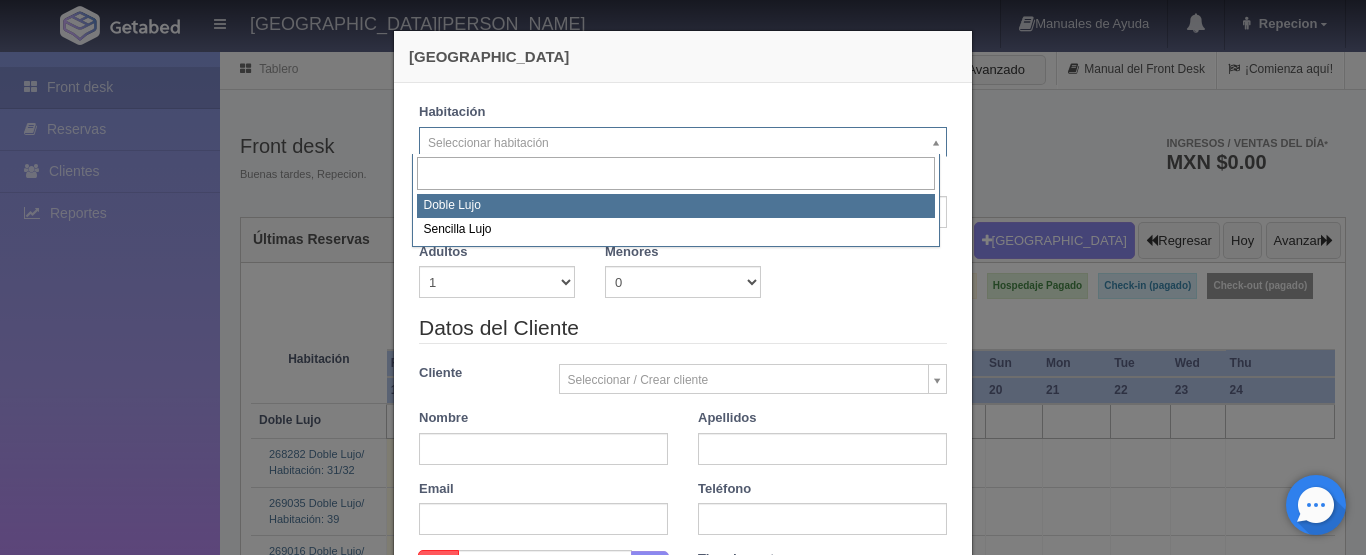 select on "577" 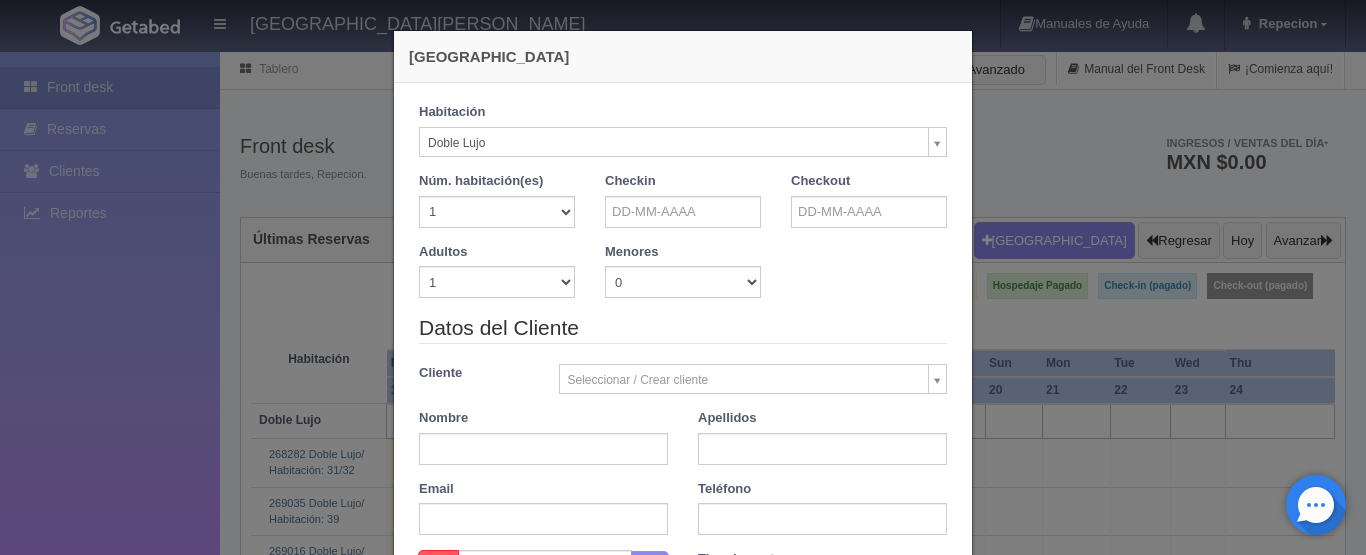 checkbox on "false" 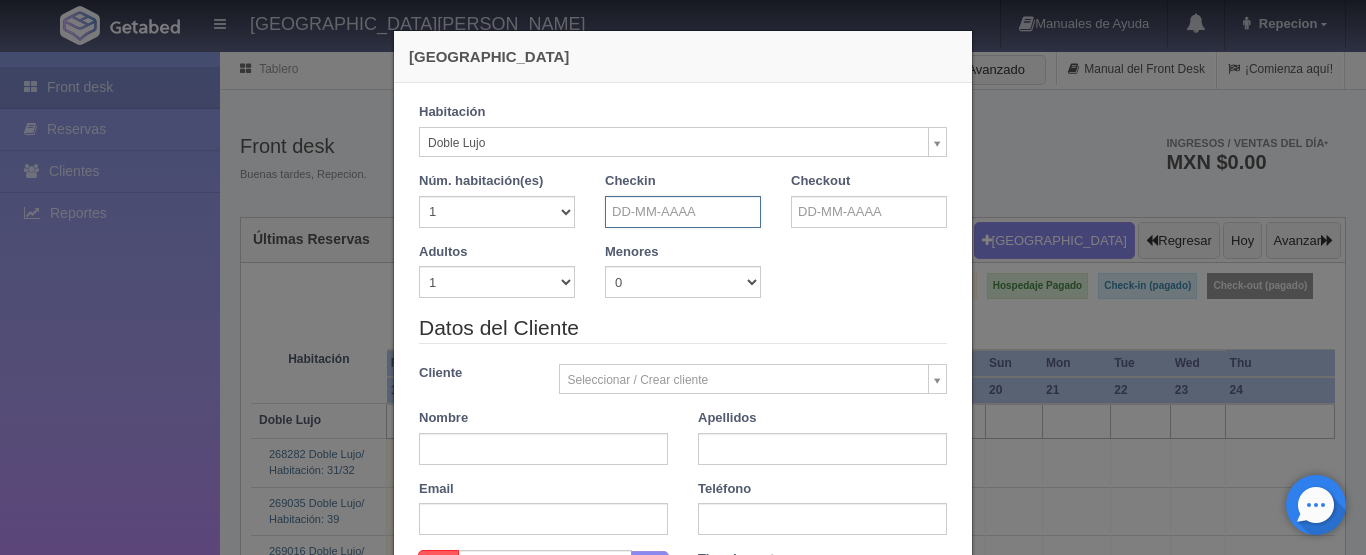 drag, startPoint x: 631, startPoint y: 212, endPoint x: 662, endPoint y: 212, distance: 31 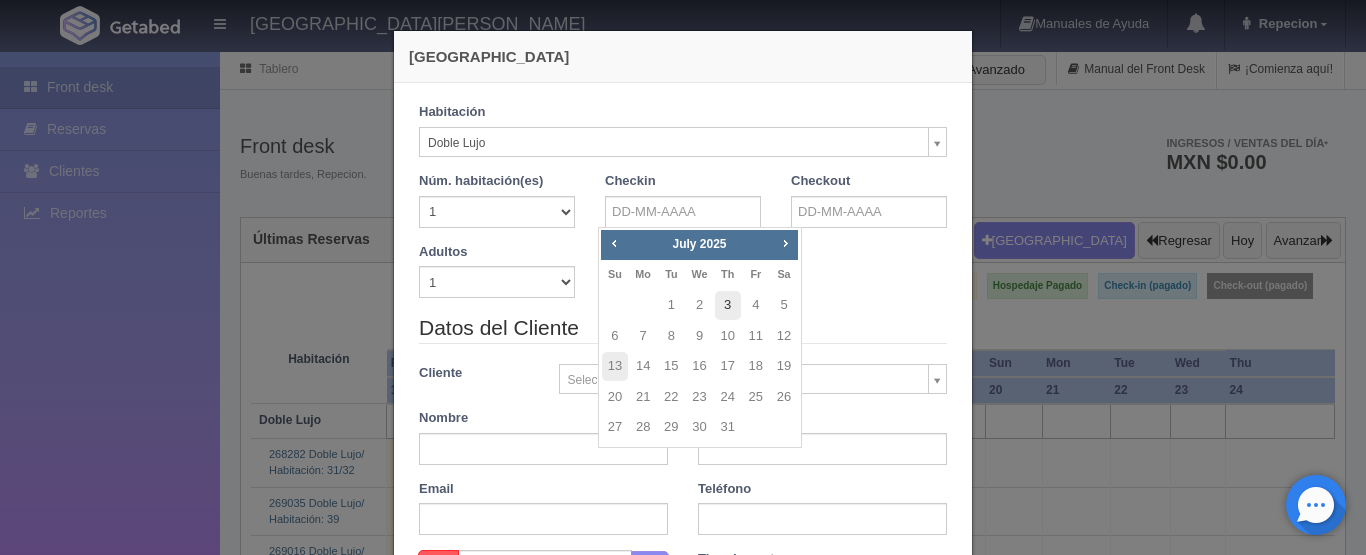 click on "3" at bounding box center (728, 305) 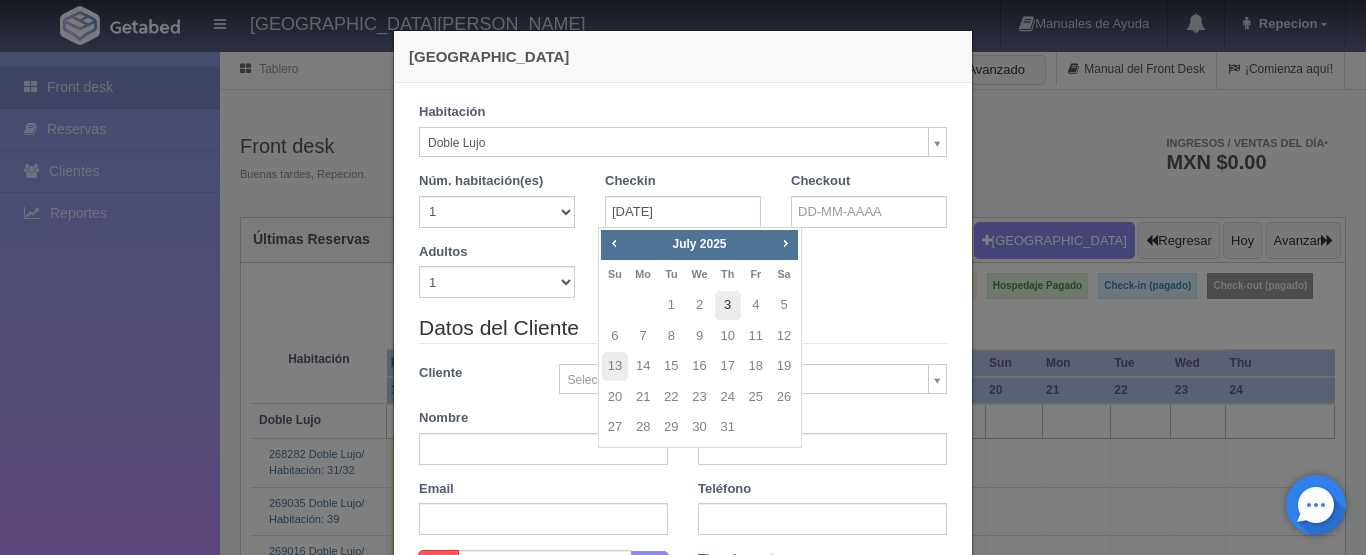 checkbox on "false" 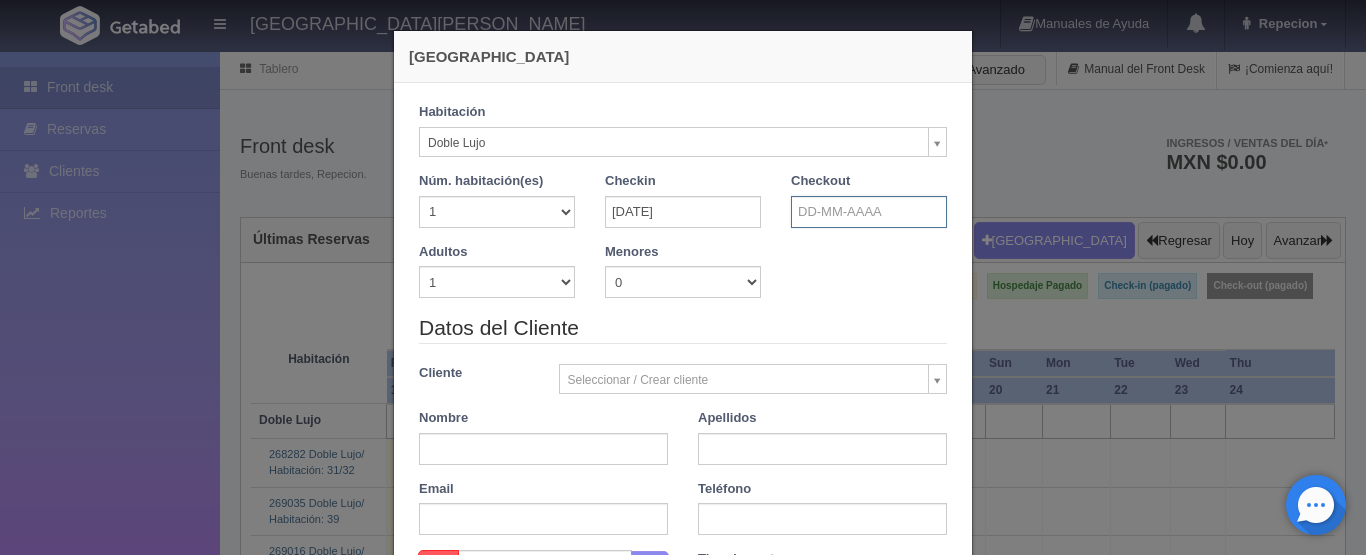 click at bounding box center (869, 212) 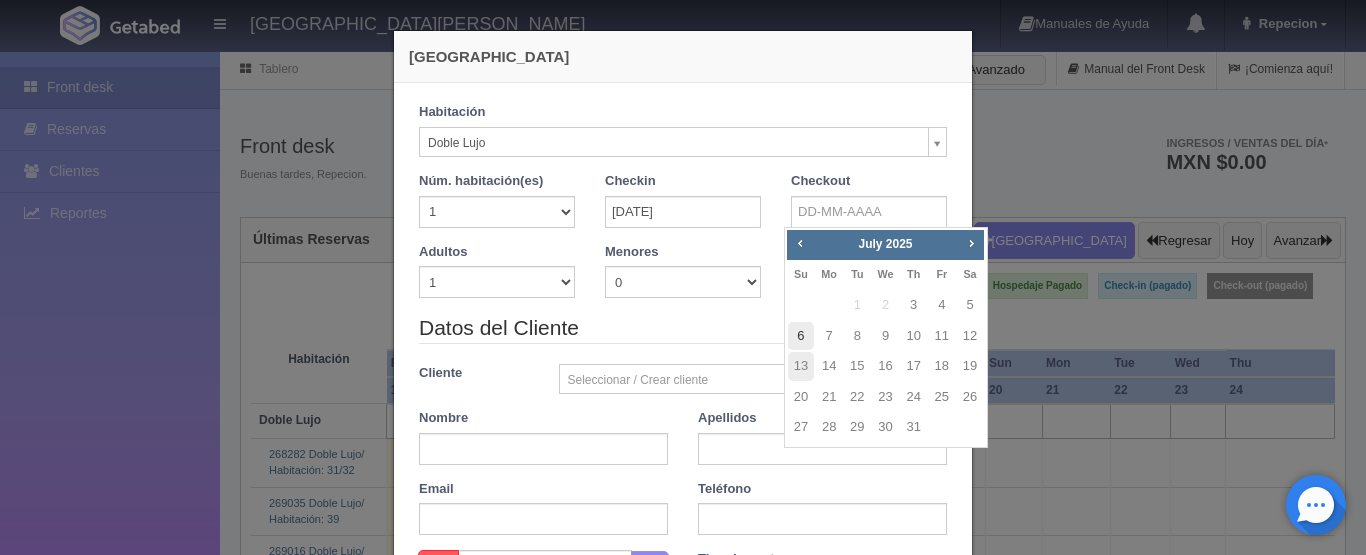 click on "6" at bounding box center [801, 336] 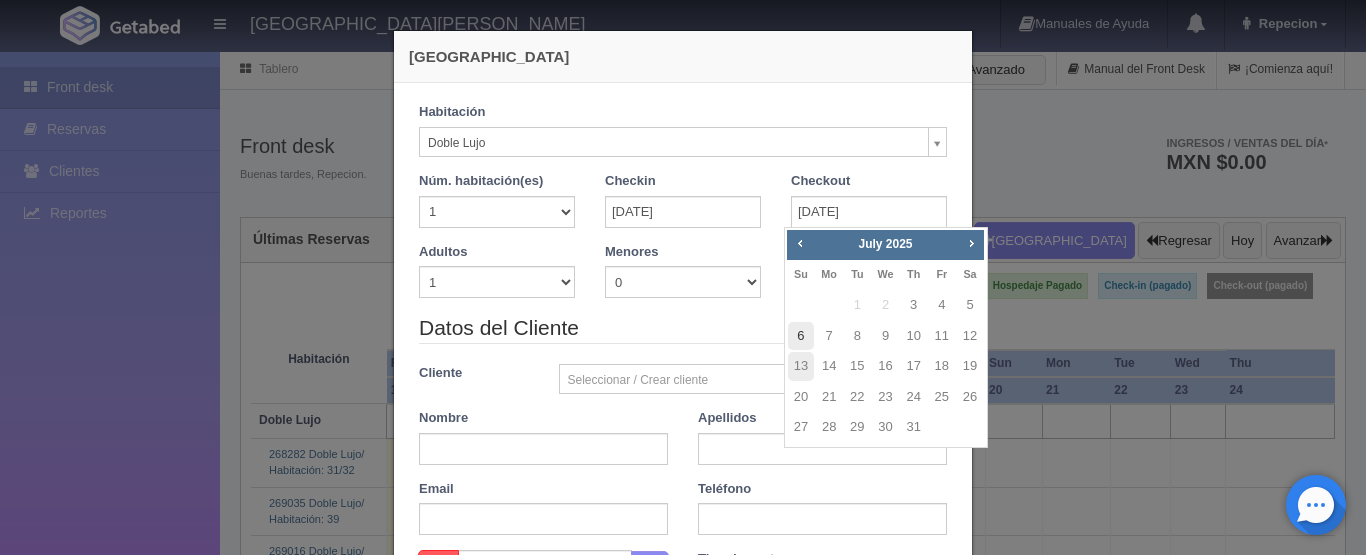 checkbox on "false" 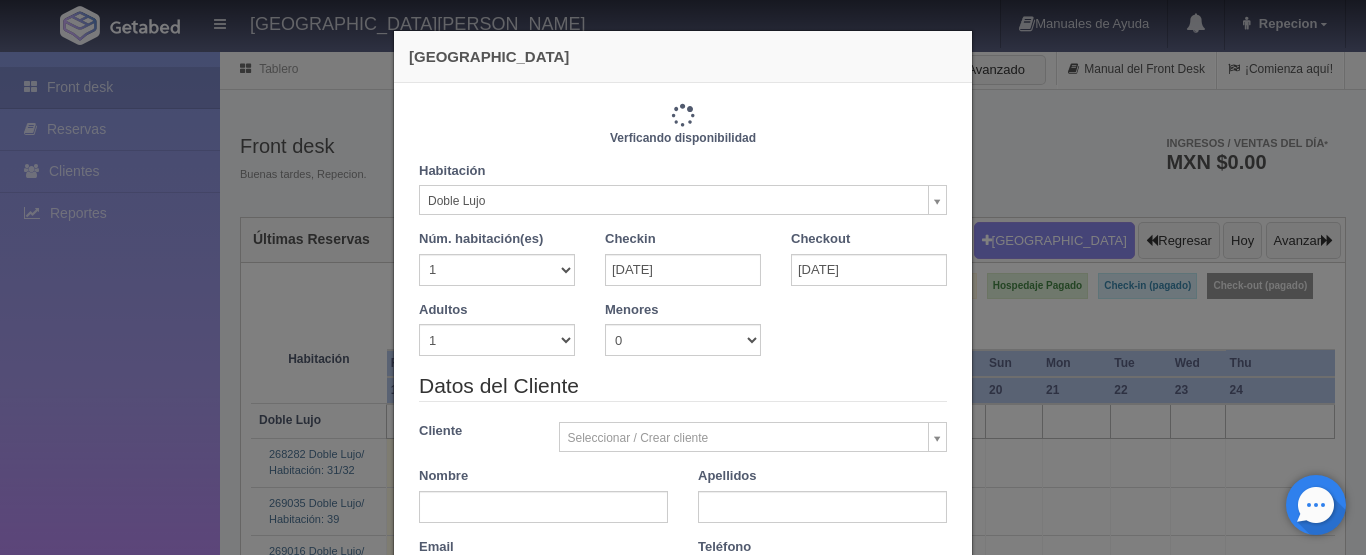 type on "3660.00" 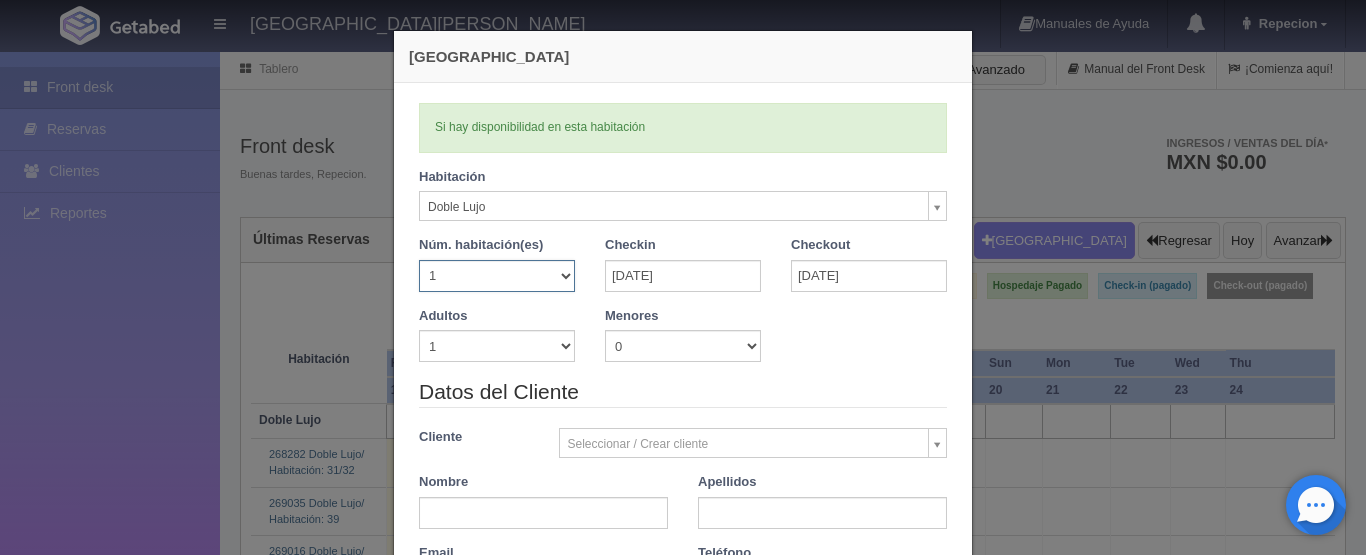 click on "1
2
3
4
5
6
7
8
9
10
11
12
13
14
15
16
17
18
19
20" at bounding box center (497, 276) 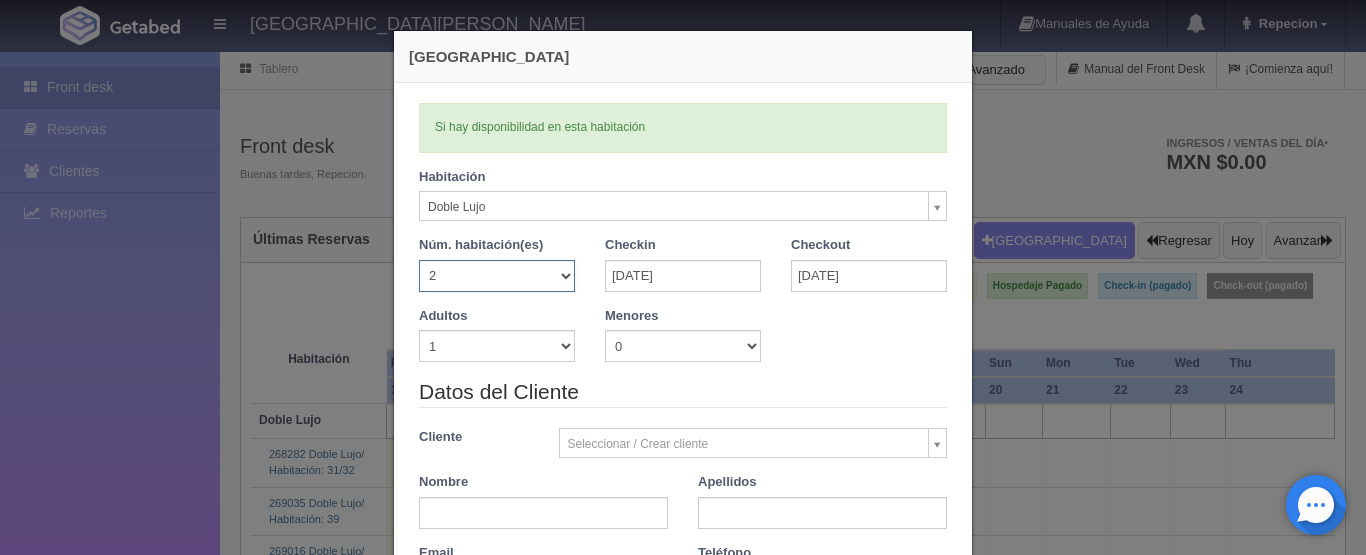 click on "1
2
3
4
5
6
7
8
9
10
11
12
13
14
15
16
17
18
19
20" at bounding box center (497, 276) 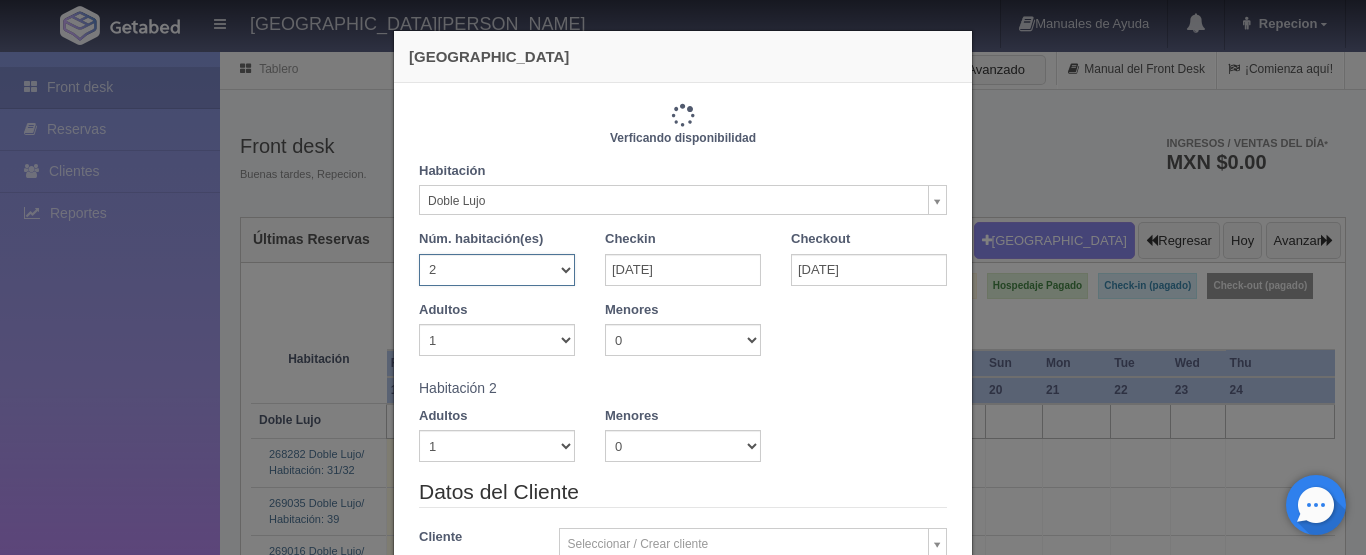 type on "7320.00" 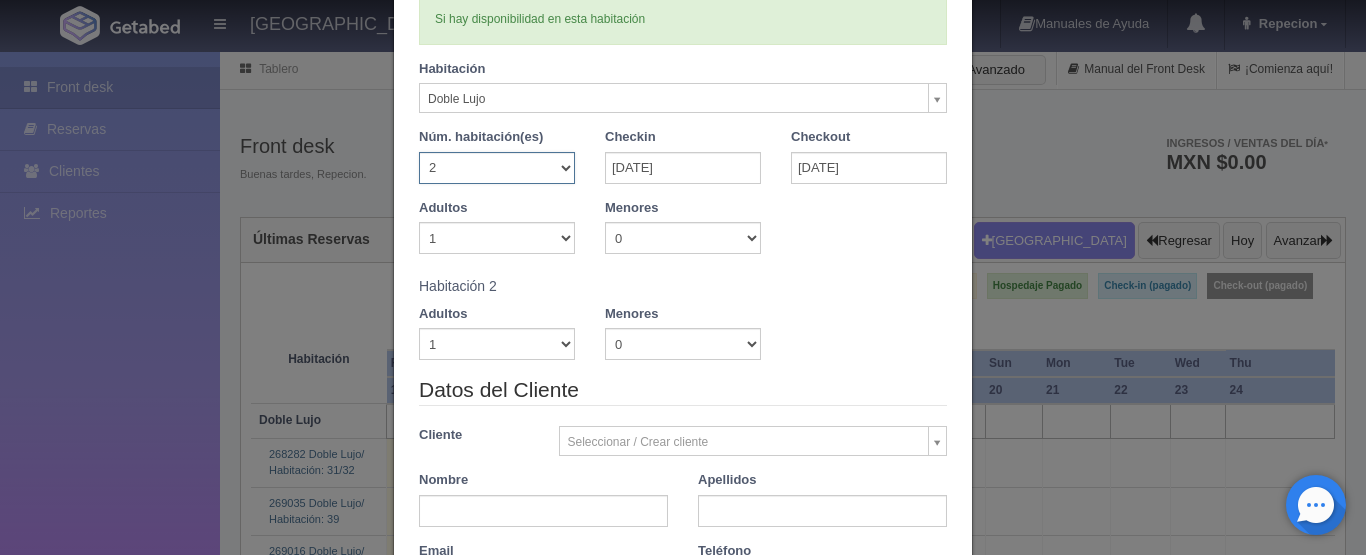 scroll, scrollTop: 97, scrollLeft: 0, axis: vertical 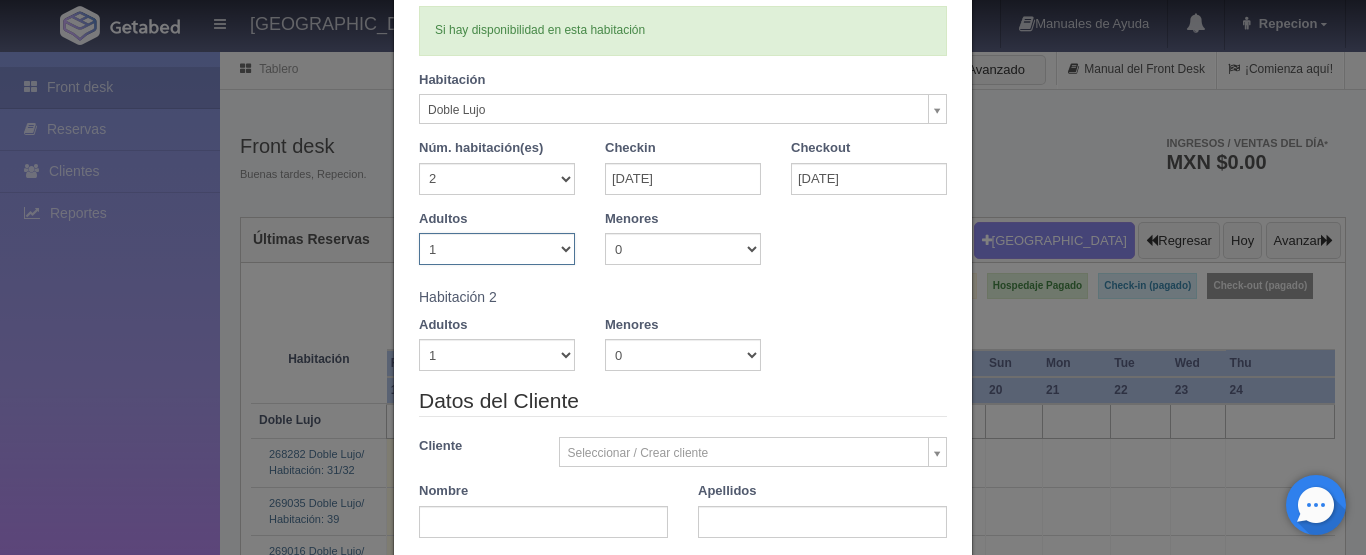 click on "1
2
3
4
5
6
7
8
9
10" at bounding box center [497, 249] 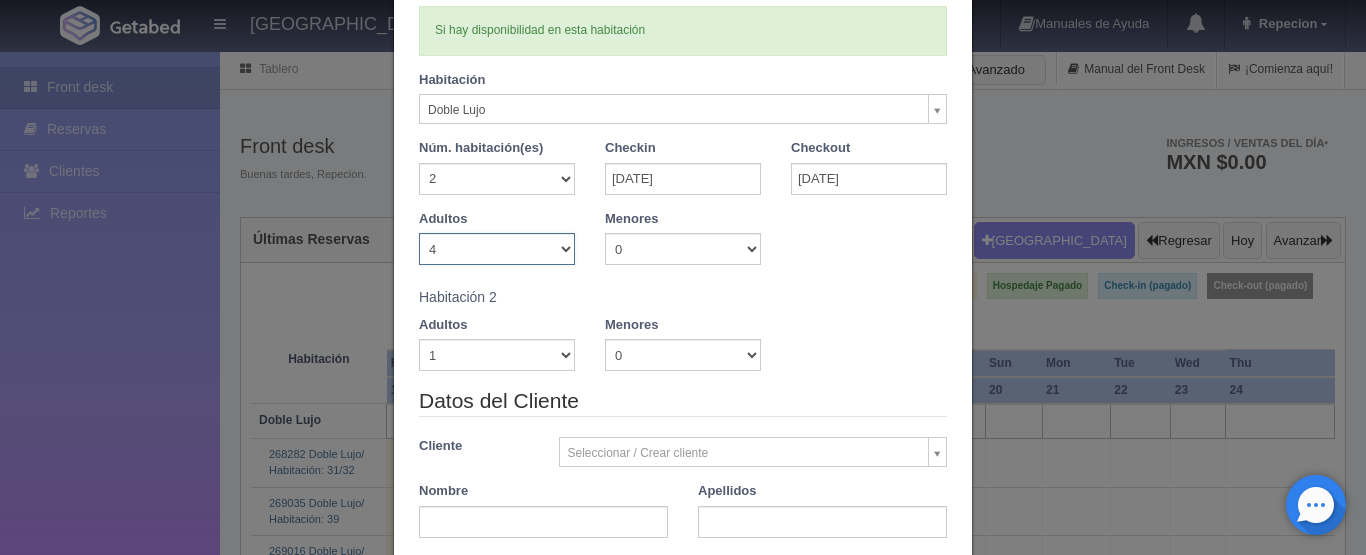 click on "1
2
3
4
5
6
7
8
9
10" at bounding box center [497, 249] 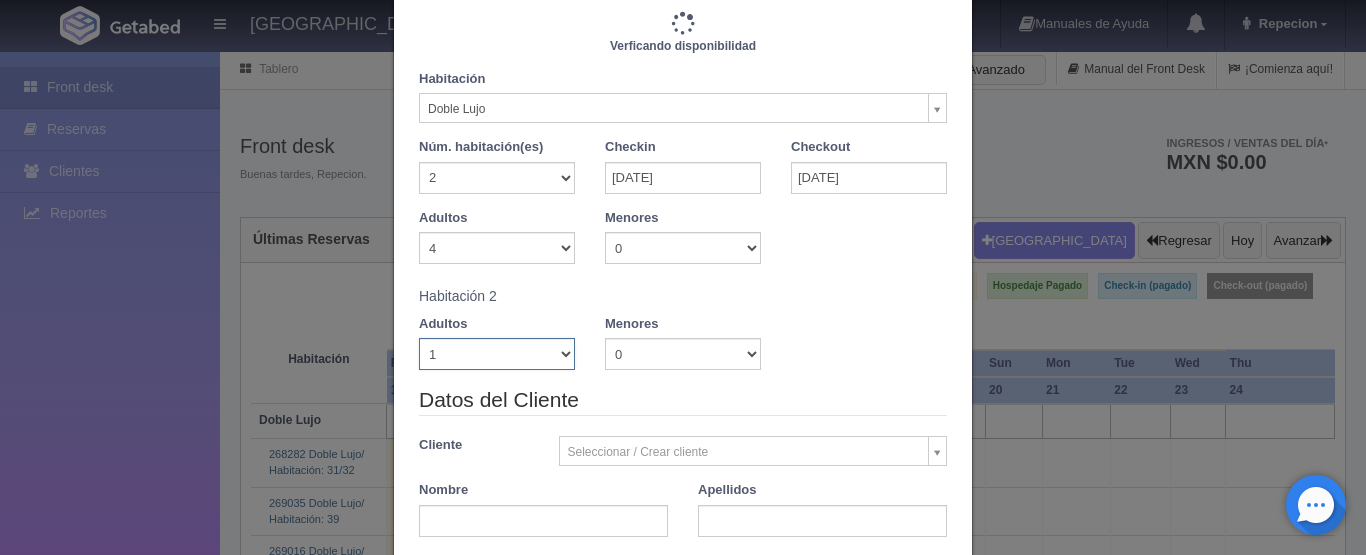 click on "1
2
3
4
5
6
7
8
9
10" at bounding box center (497, 354) 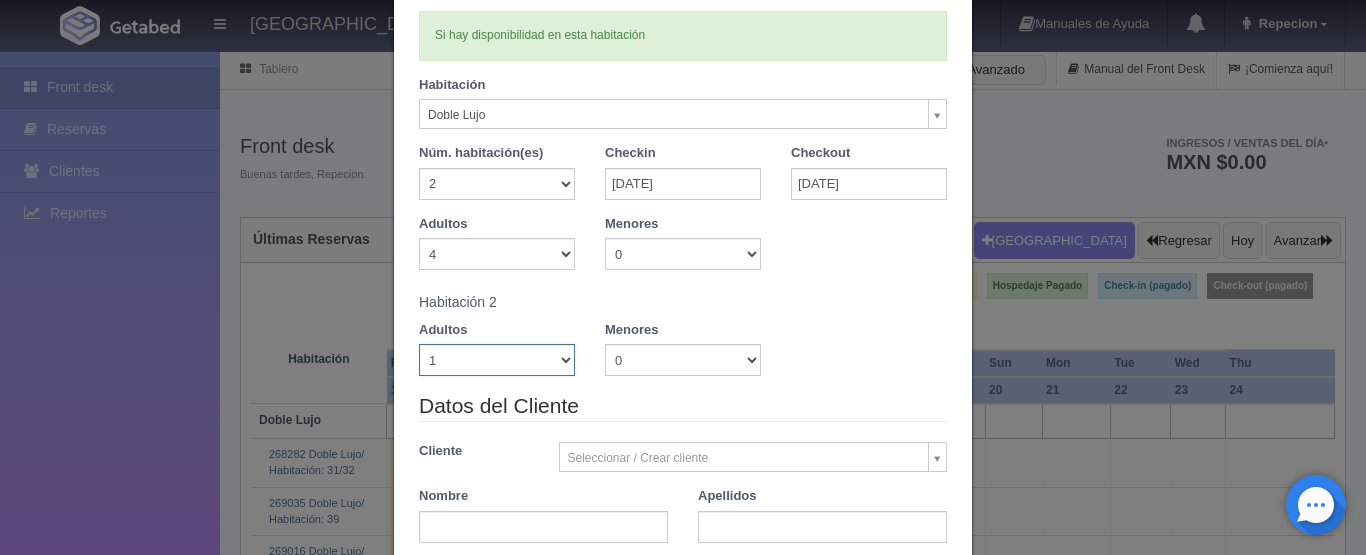 scroll, scrollTop: 97, scrollLeft: 0, axis: vertical 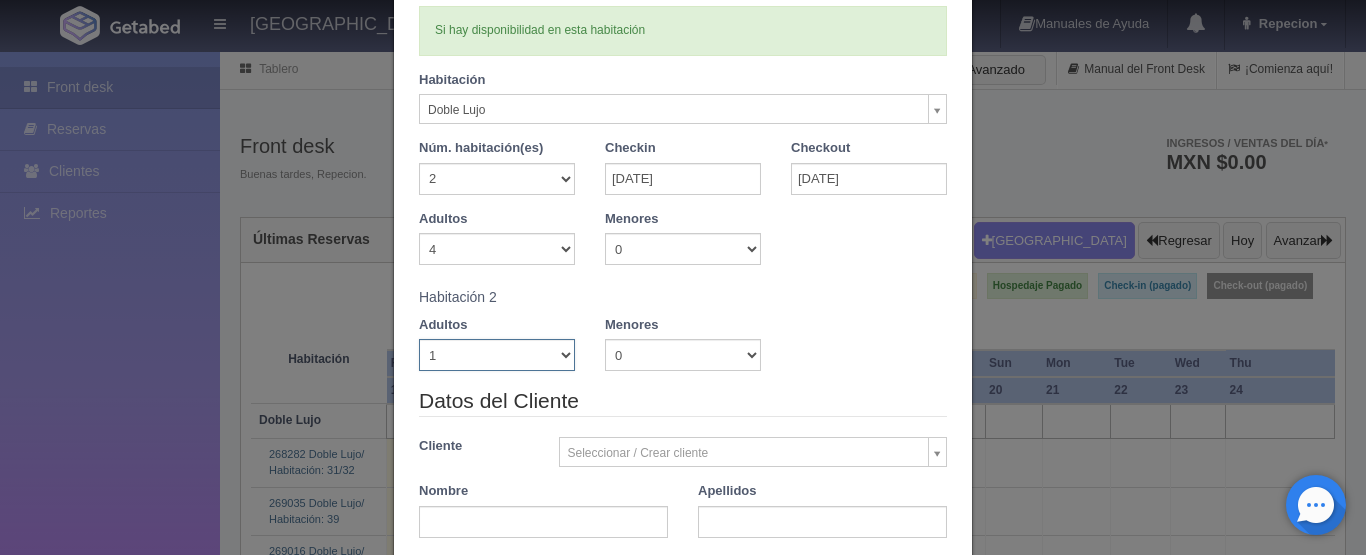 select on "4" 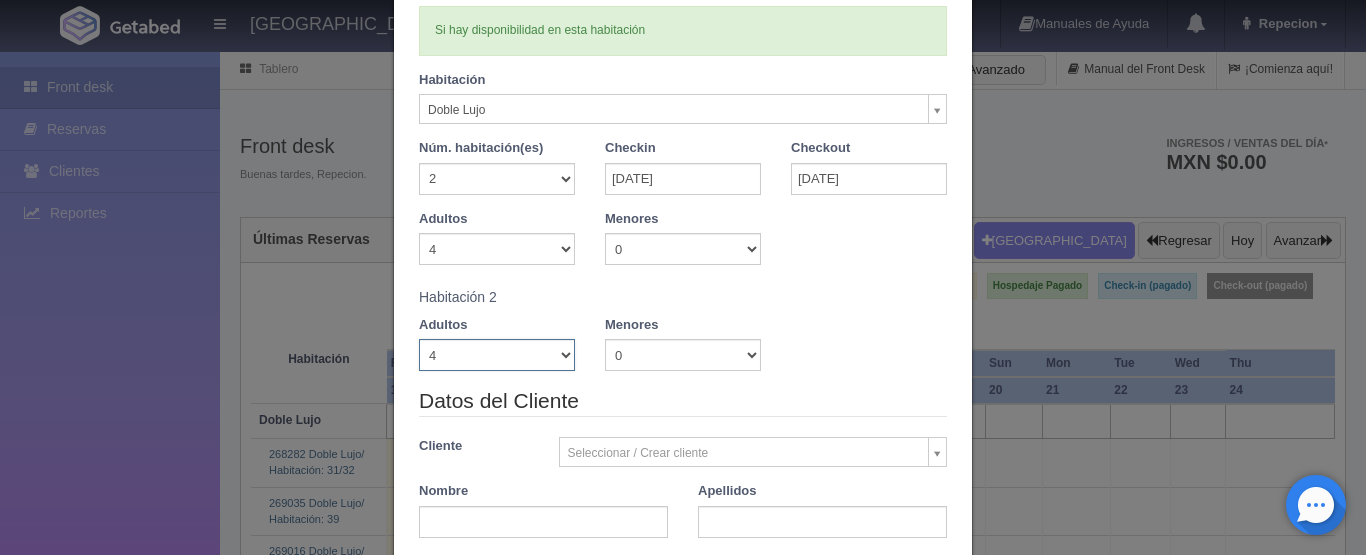 click on "1
2
3
4
5
6
7
8
9
10" at bounding box center [497, 355] 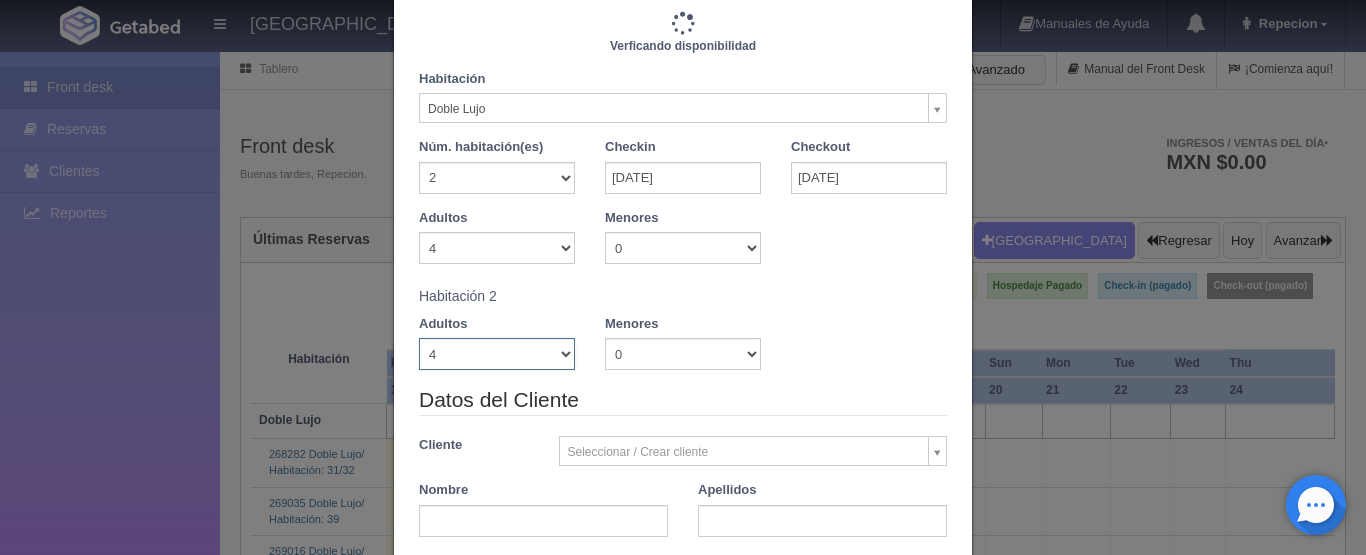 type on "8280.00" 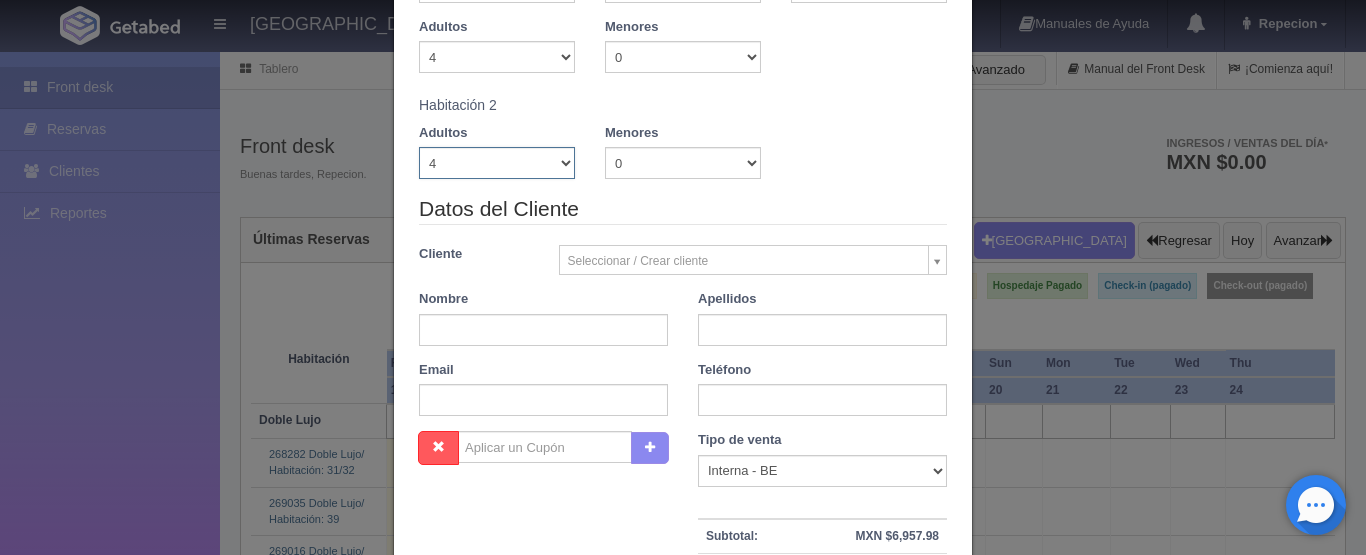 scroll, scrollTop: 297, scrollLeft: 0, axis: vertical 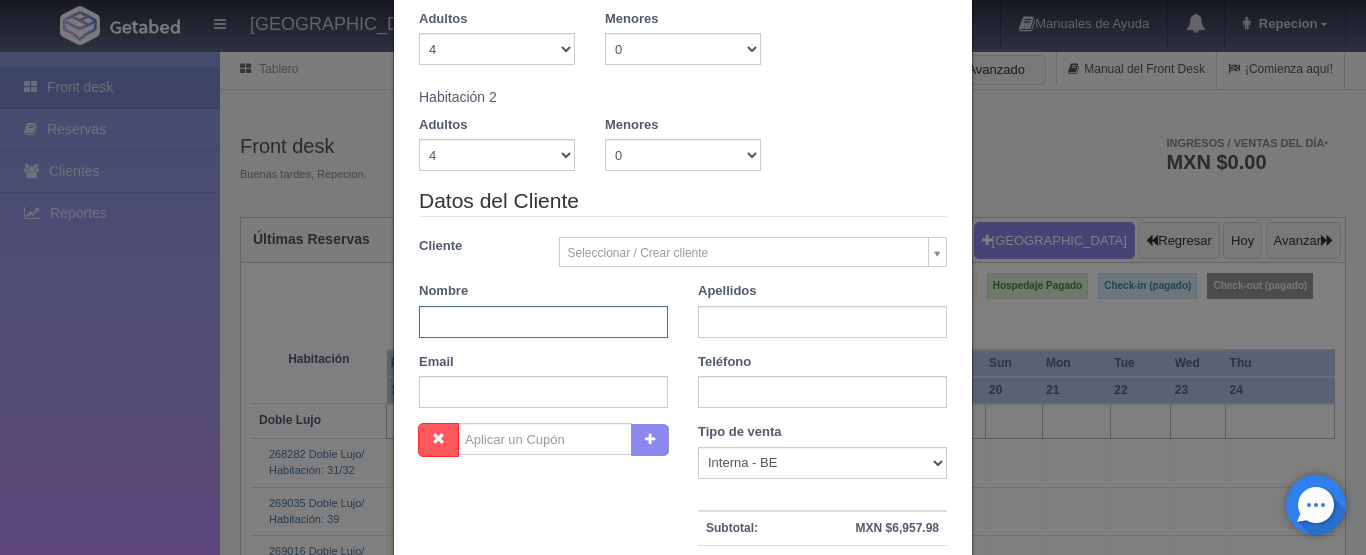 click at bounding box center [543, 322] 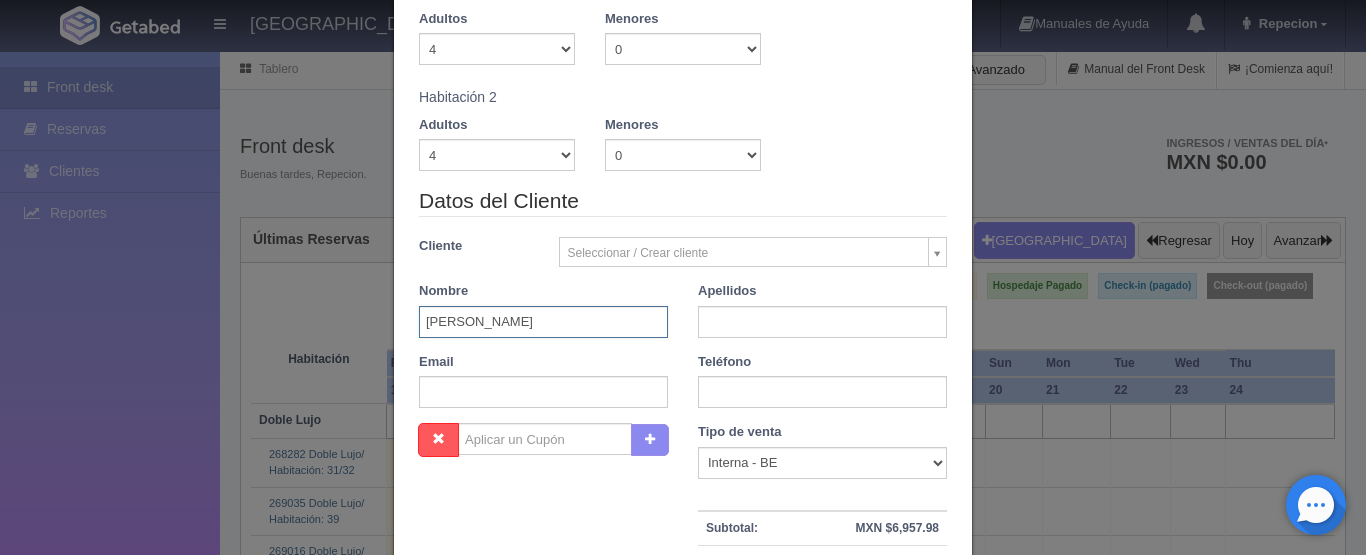 click on "[PERSON_NAME]" at bounding box center (543, 322) 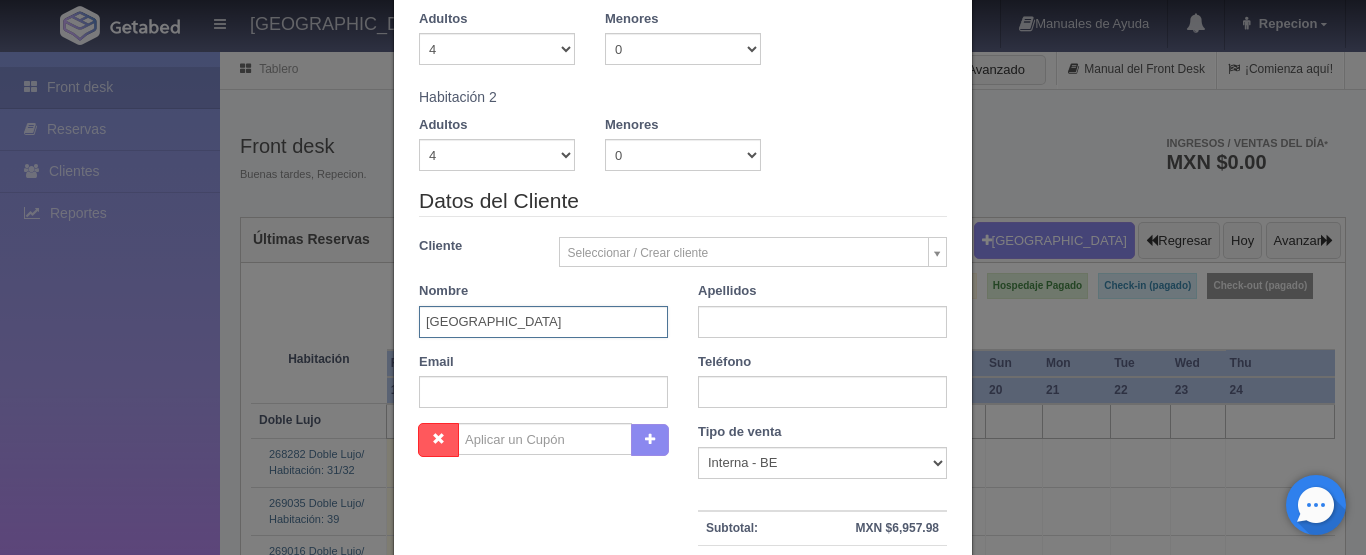 type on "[GEOGRAPHIC_DATA]" 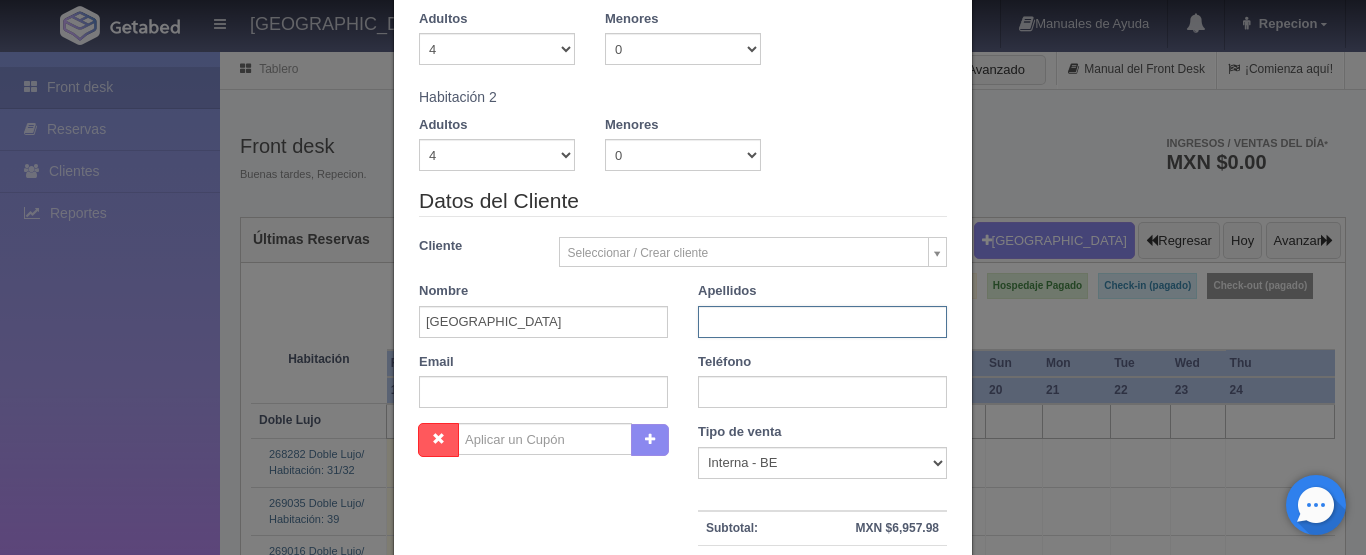 click at bounding box center [822, 322] 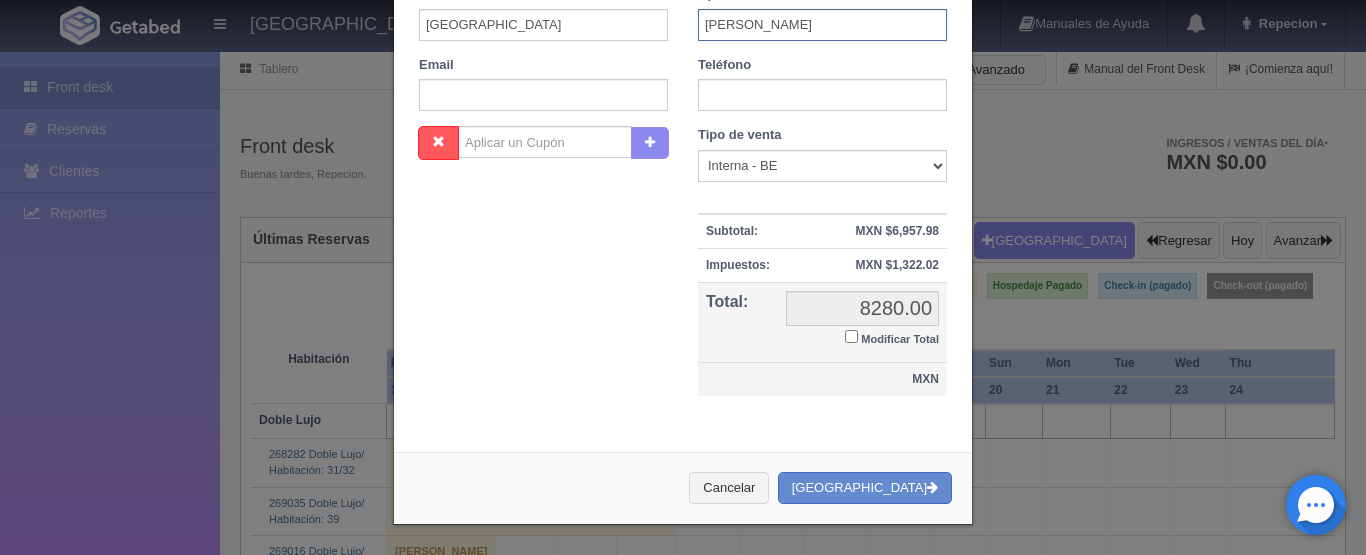 scroll, scrollTop: 597, scrollLeft: 0, axis: vertical 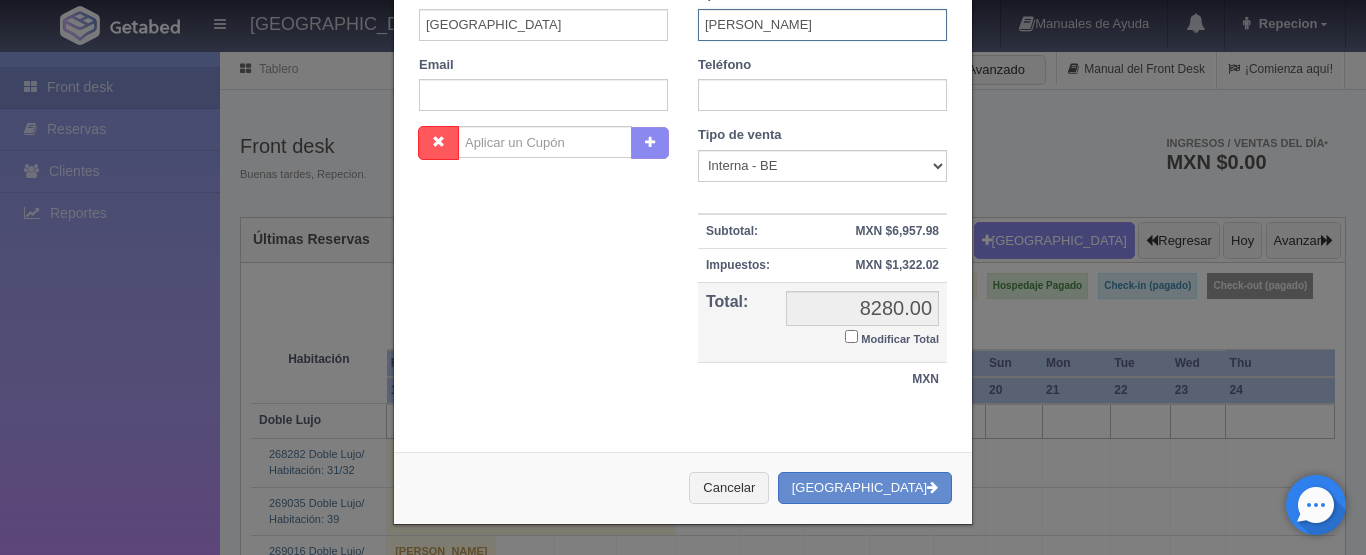 type on "[PERSON_NAME]" 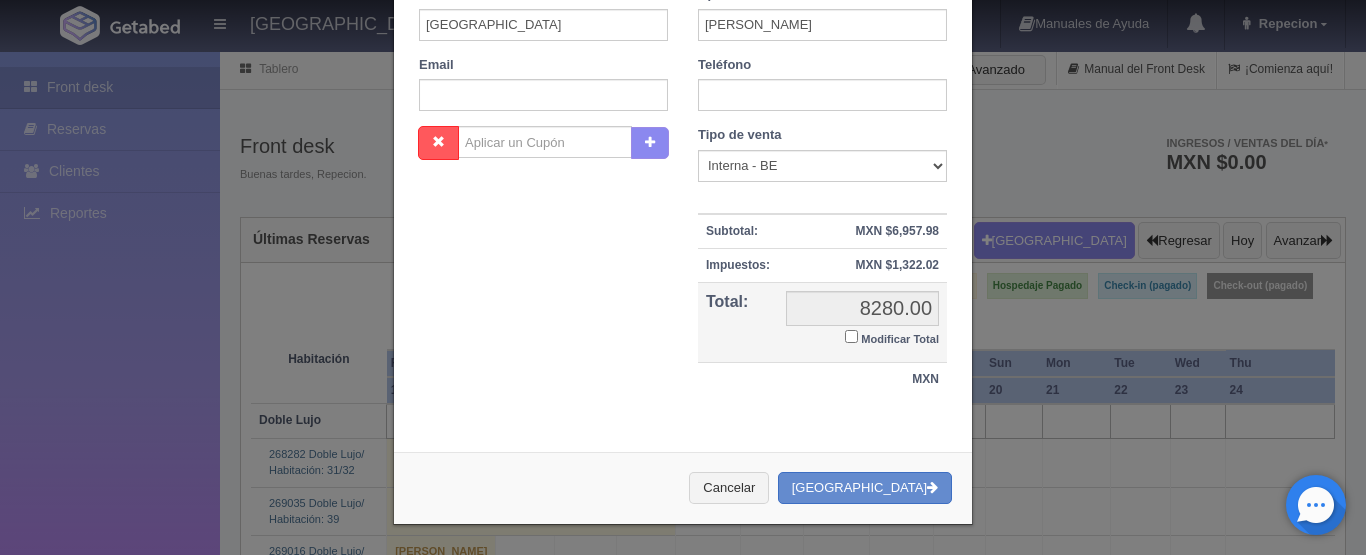 click on "Modificar Total" at bounding box center (892, 337) 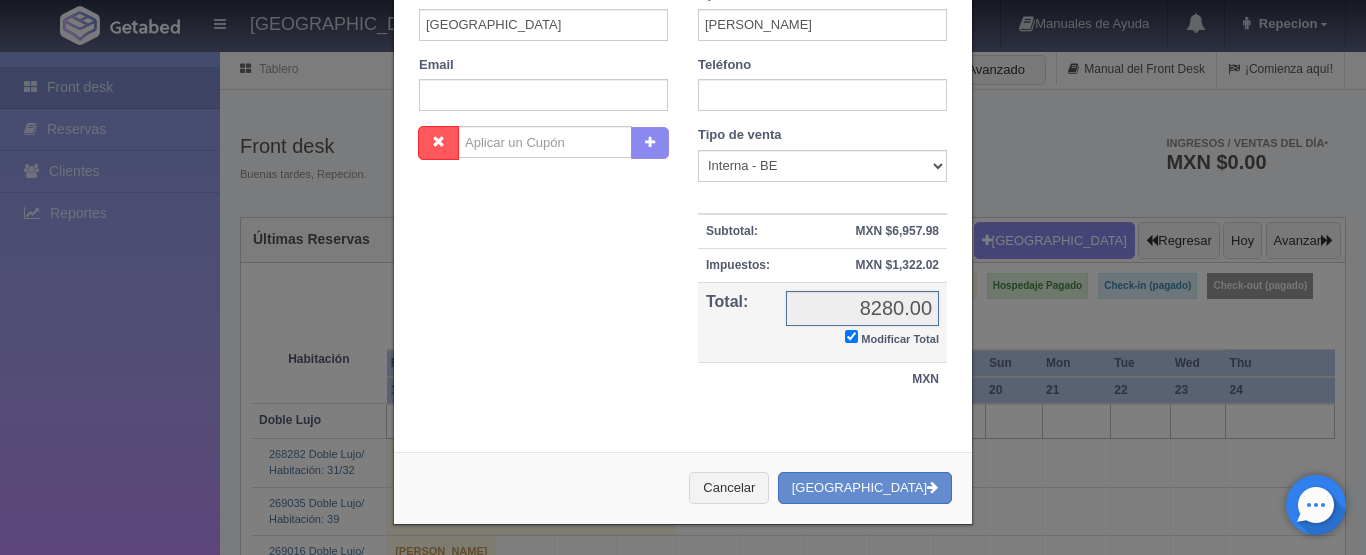 checkbox on "true" 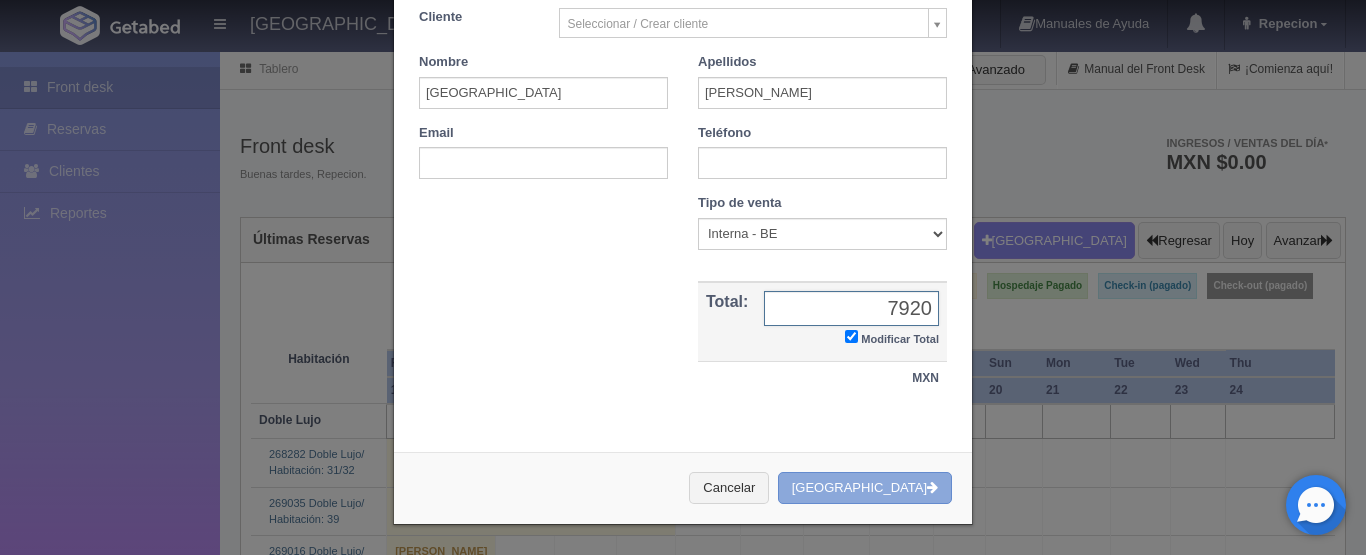 type on "7920" 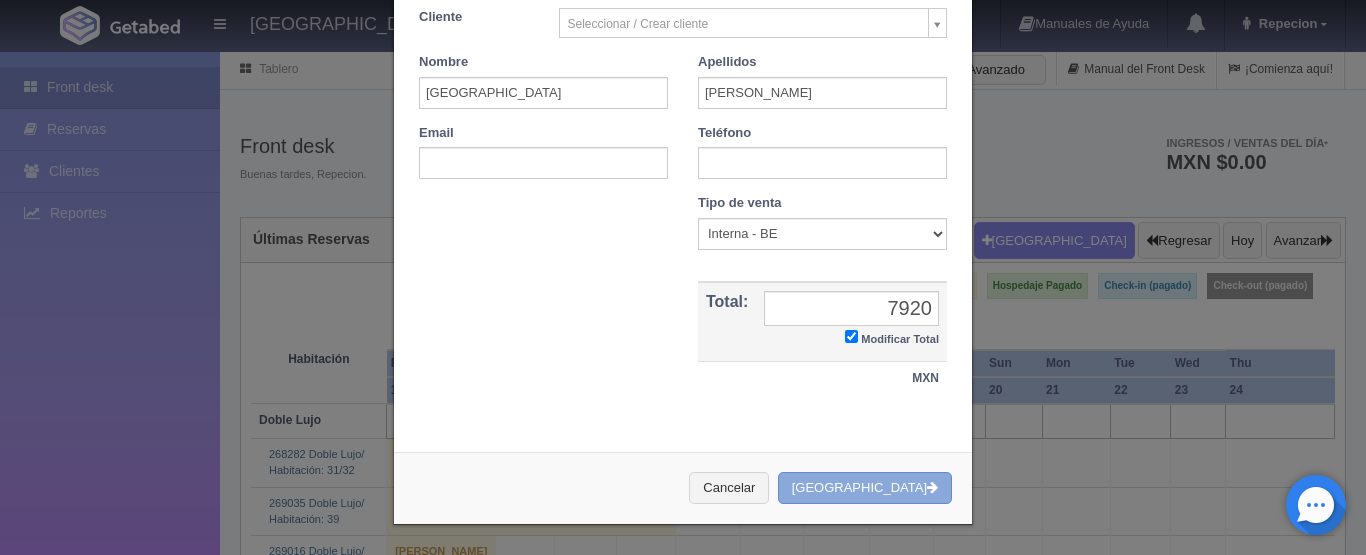 click on "Crear Reserva" at bounding box center (865, 488) 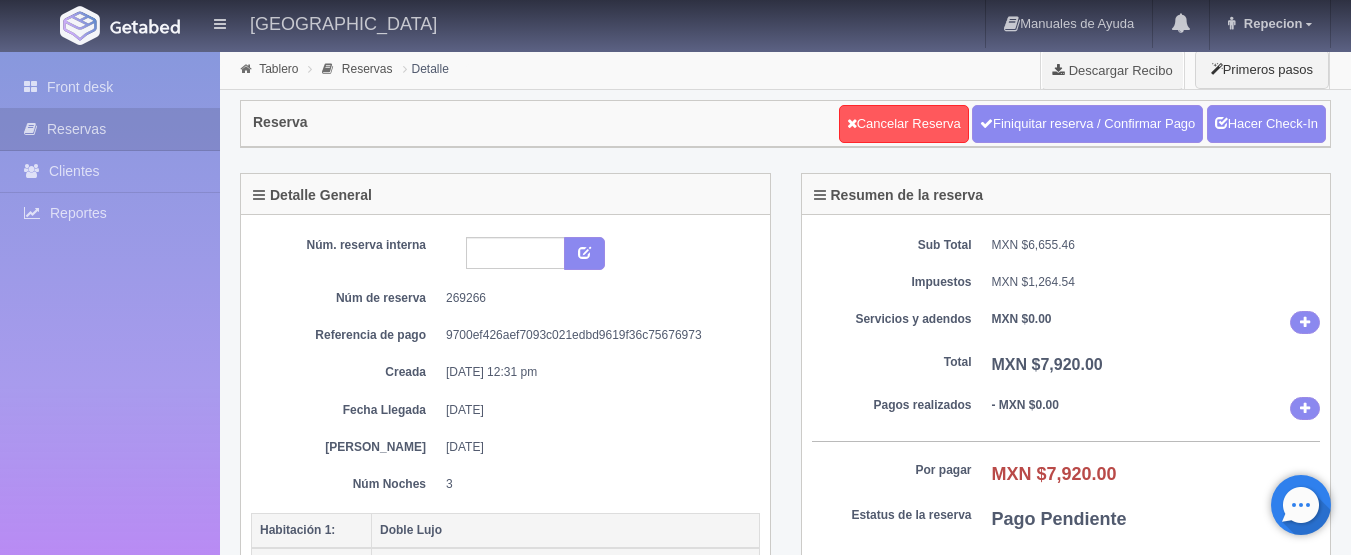 scroll, scrollTop: 0, scrollLeft: 0, axis: both 